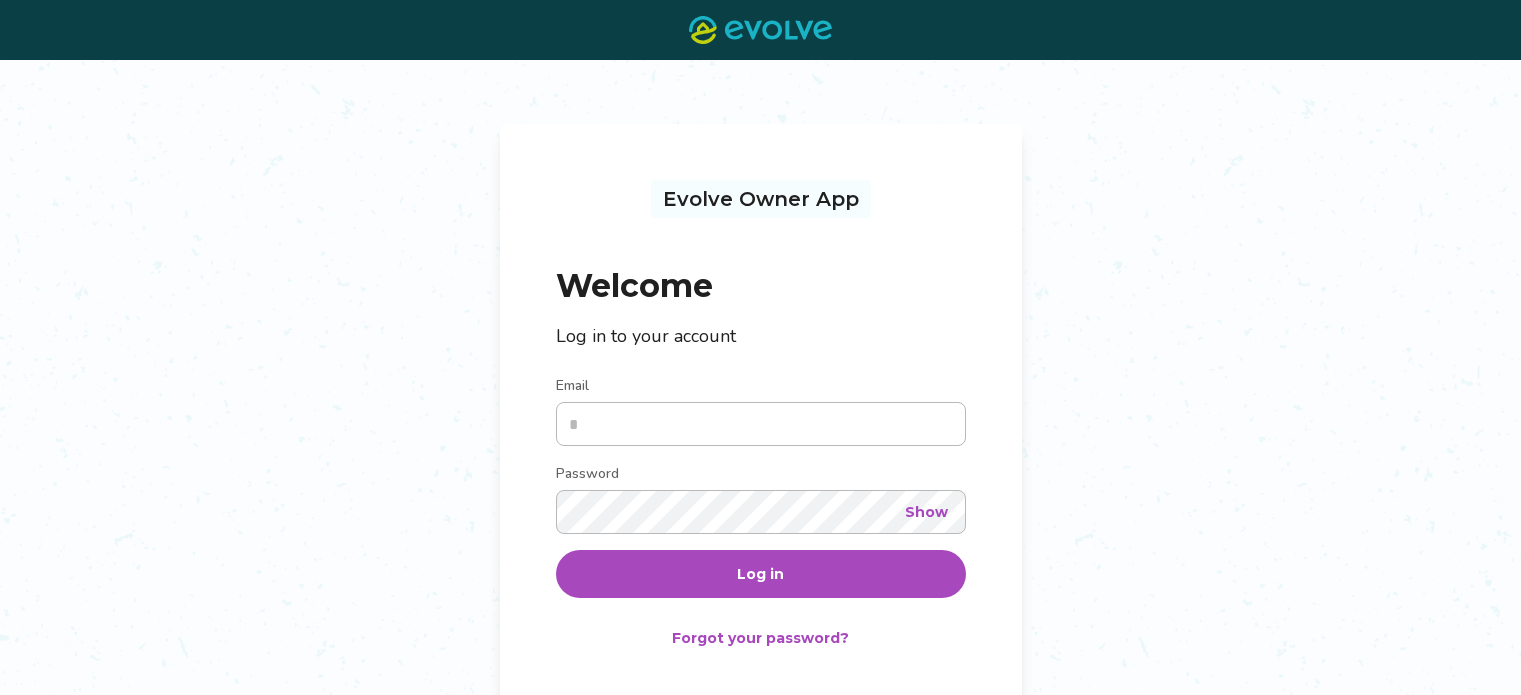 scroll, scrollTop: 0, scrollLeft: 0, axis: both 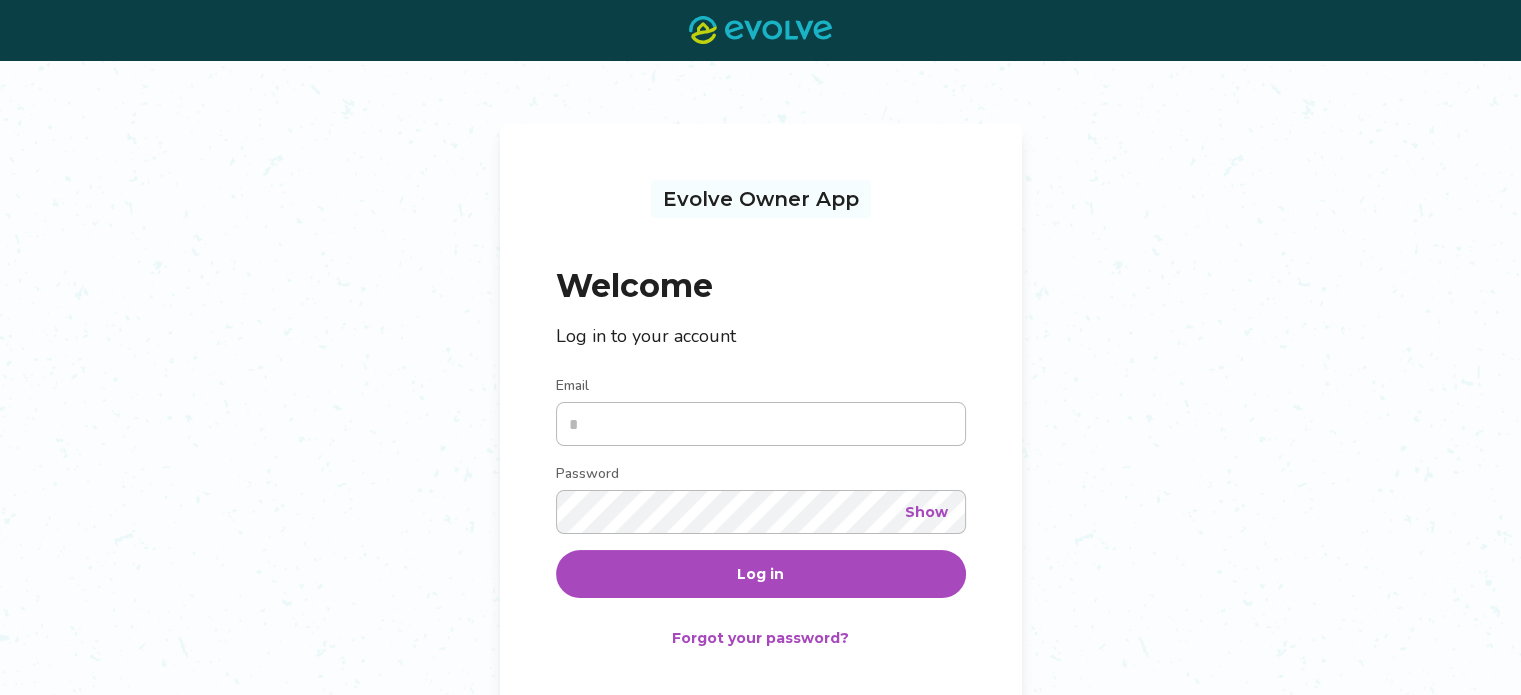 type on "**********" 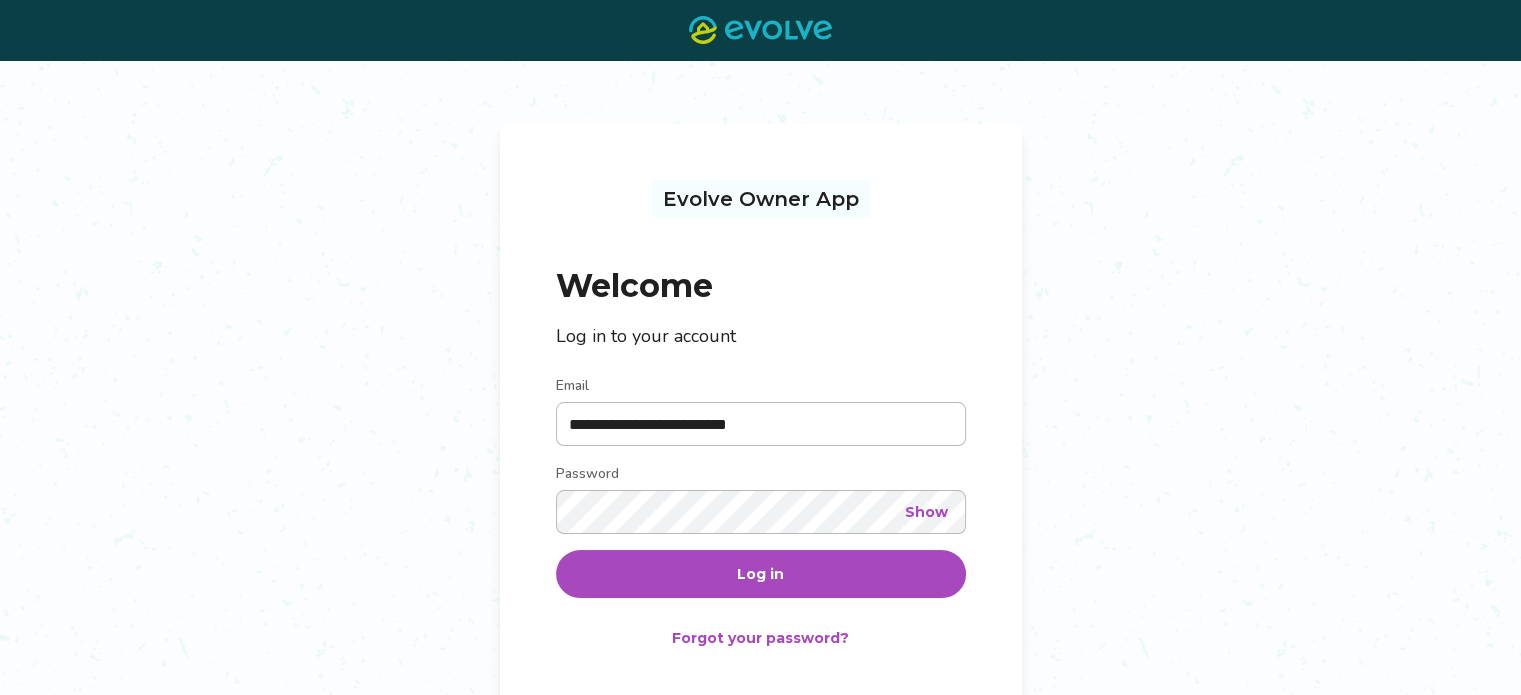 click on "Log in" at bounding box center [760, 574] 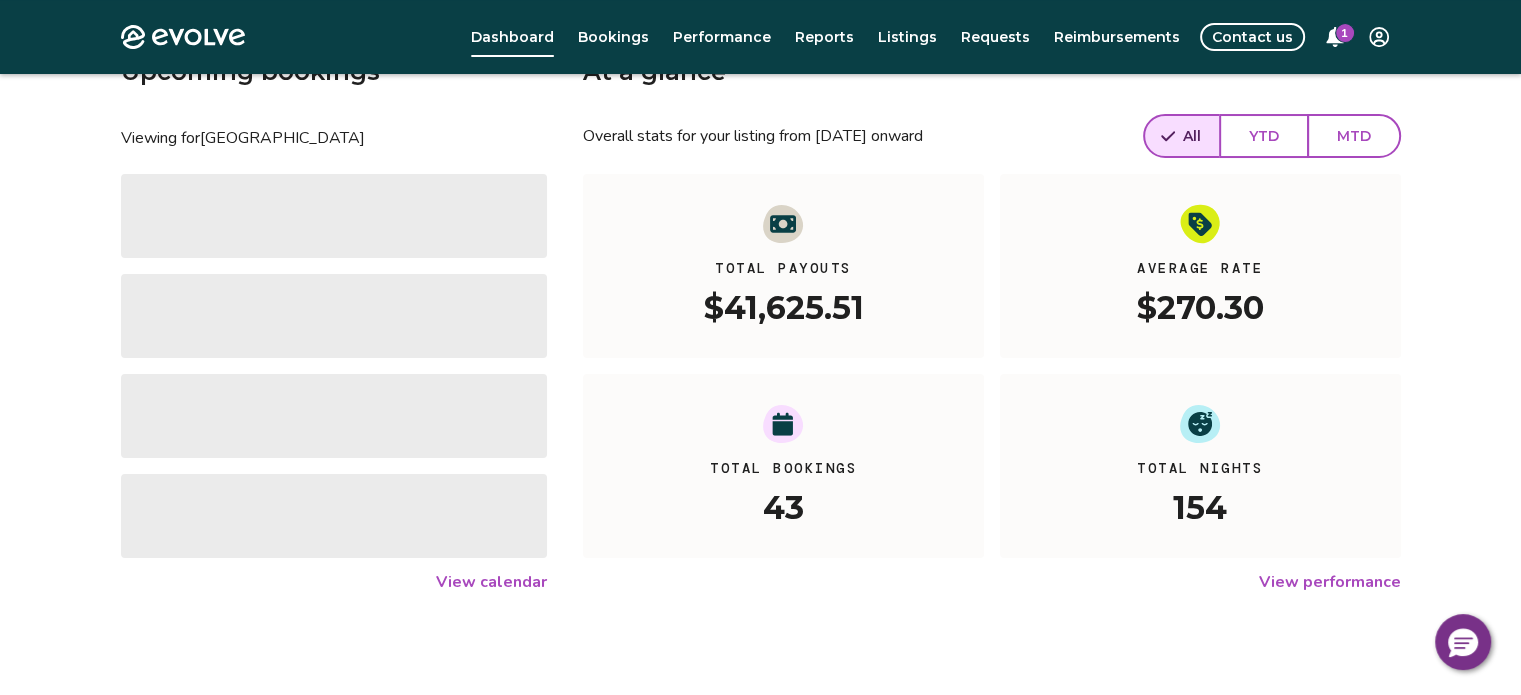 scroll, scrollTop: 100, scrollLeft: 0, axis: vertical 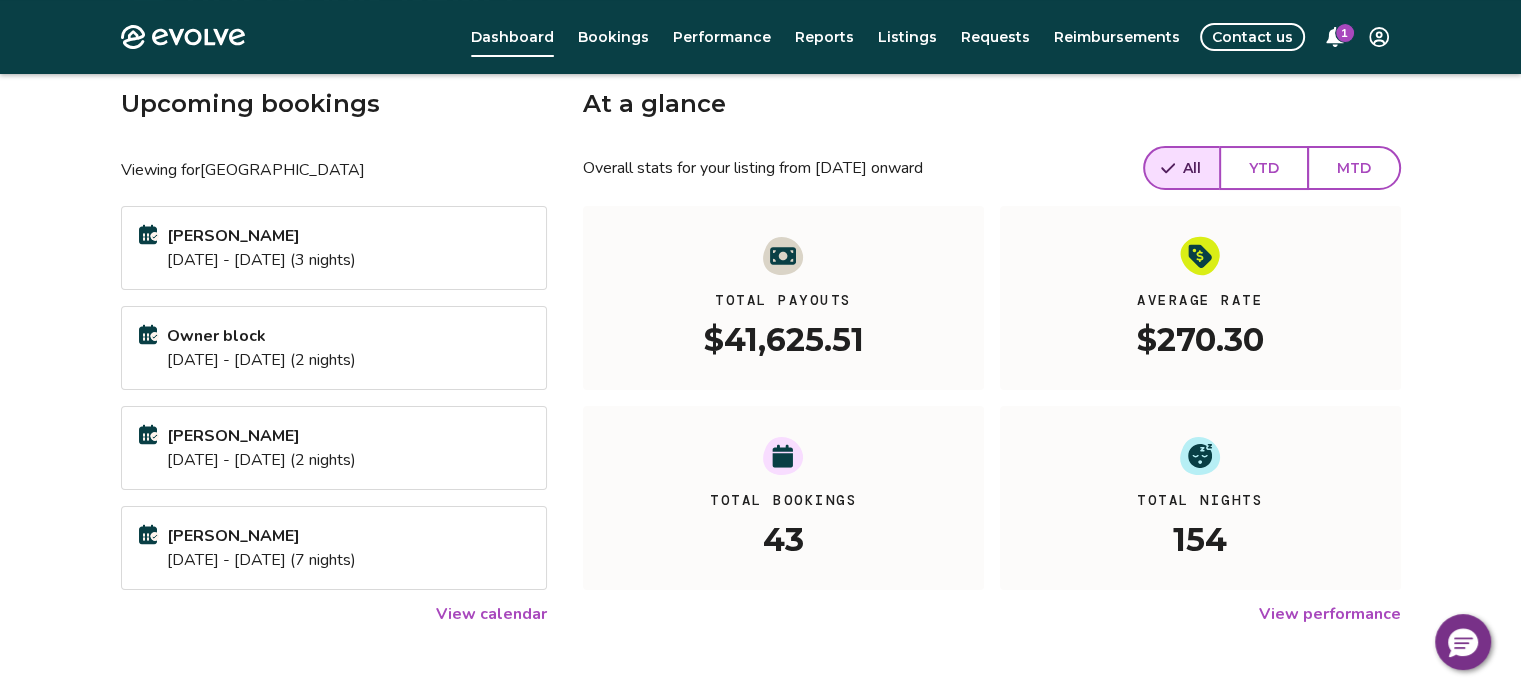 click on "View calendar" at bounding box center [491, 614] 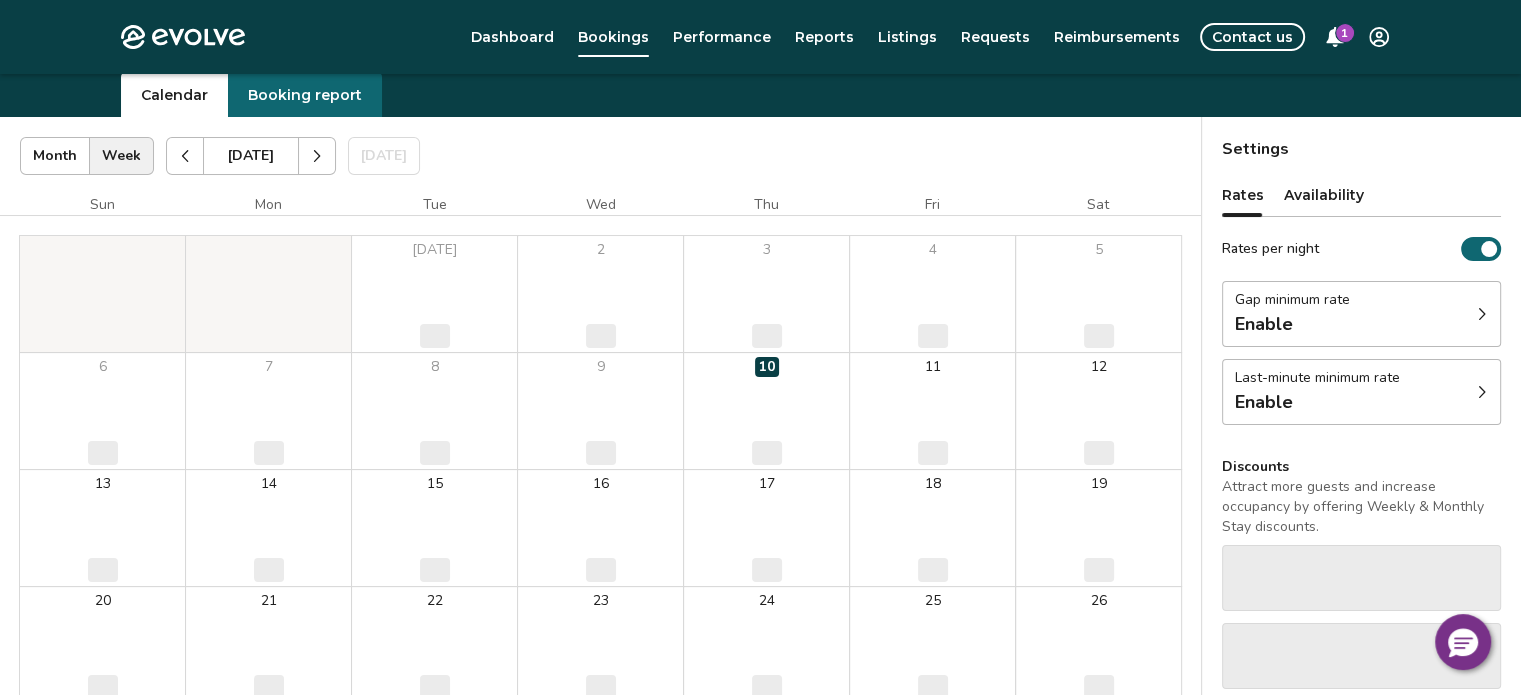 scroll, scrollTop: 100, scrollLeft: 0, axis: vertical 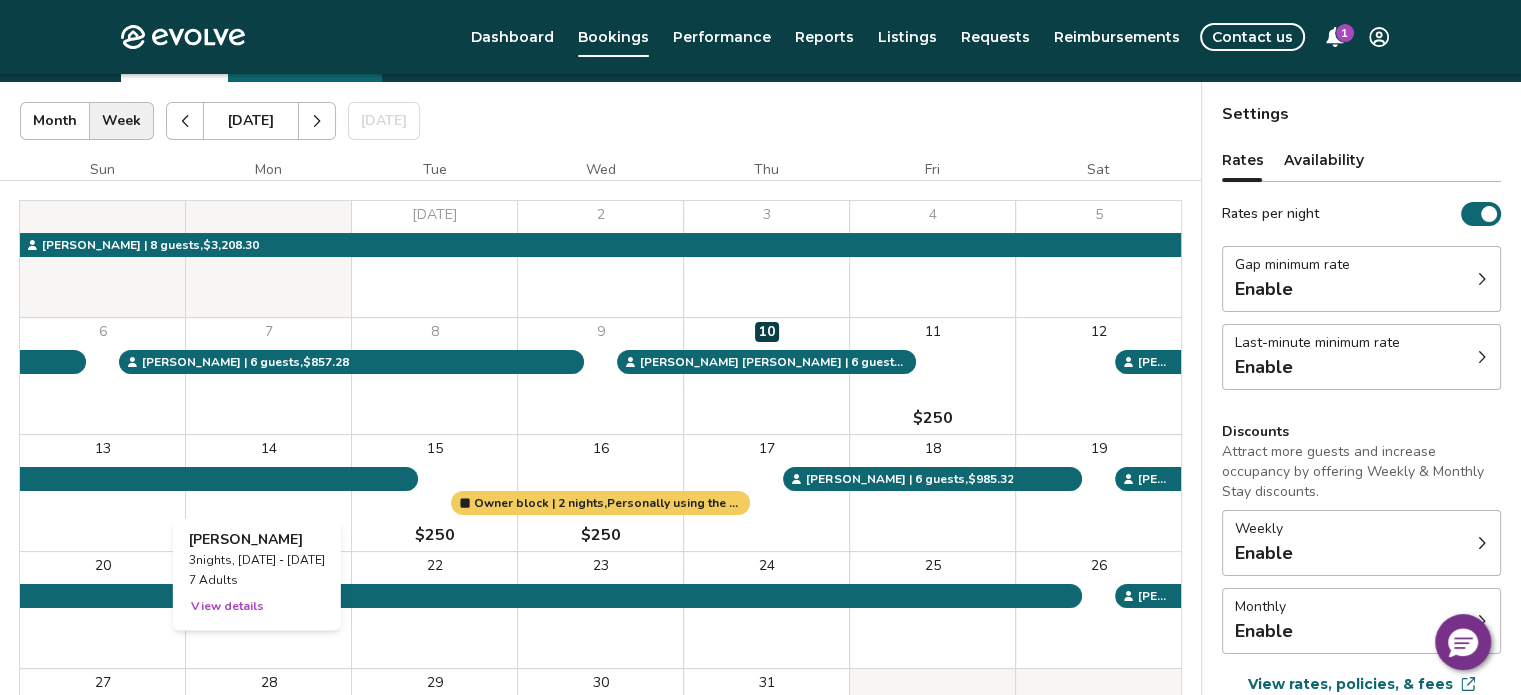 click on "14" at bounding box center (268, 493) 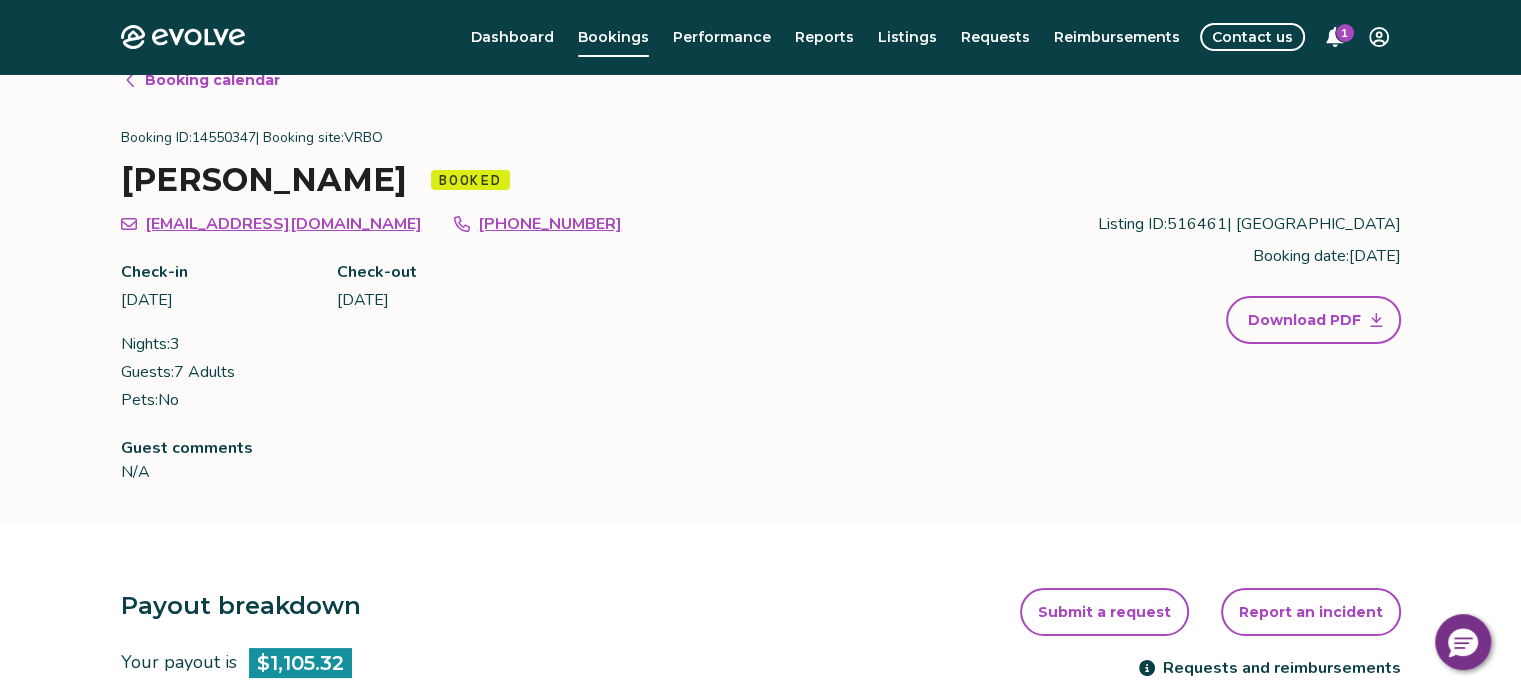 scroll, scrollTop: 0, scrollLeft: 0, axis: both 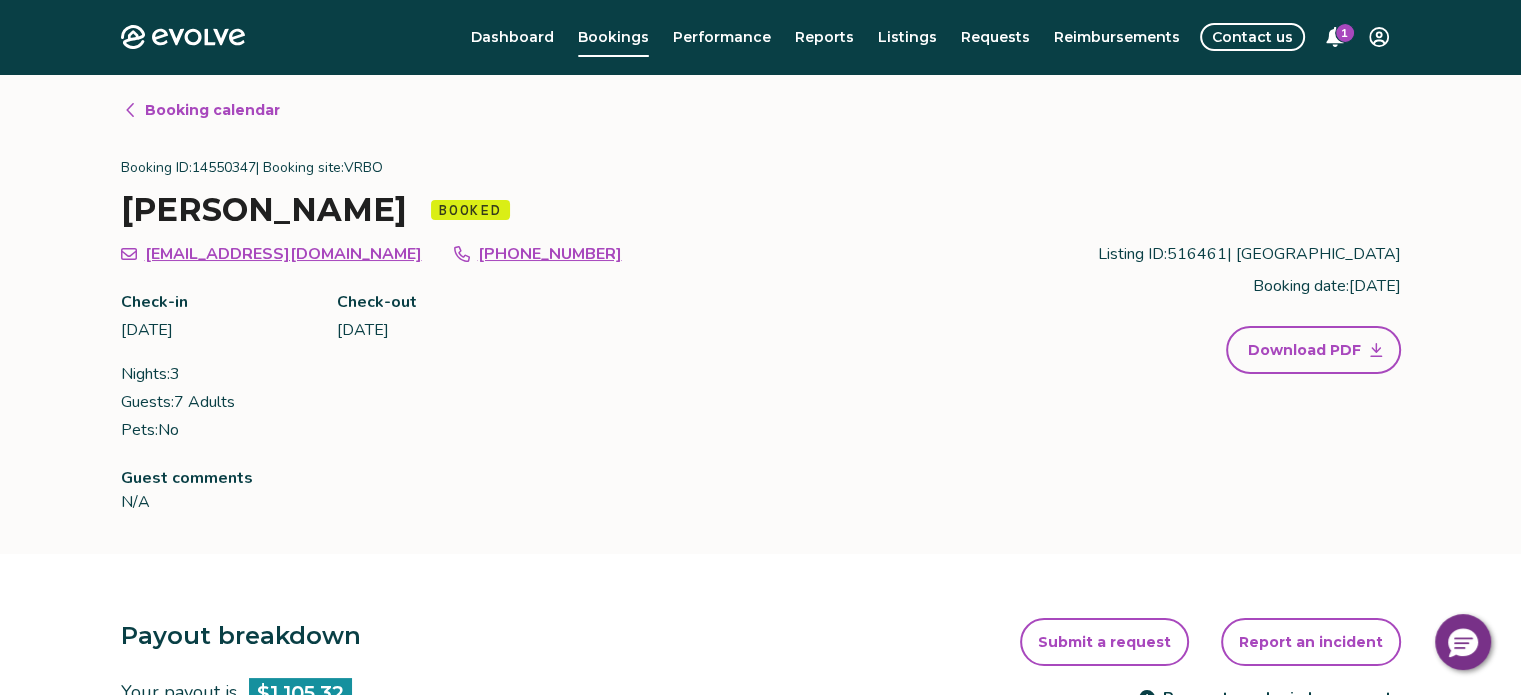 click on "Booking calendar" at bounding box center (212, 110) 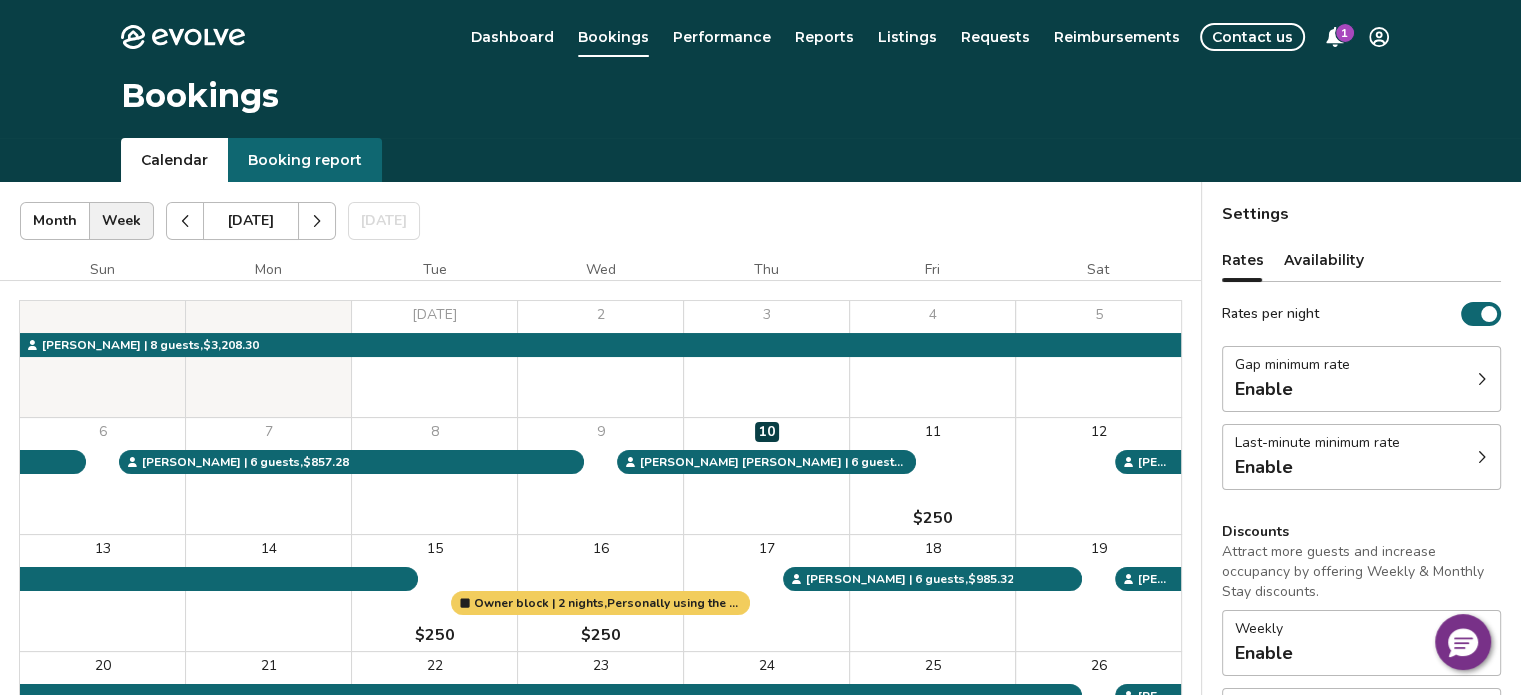 click on "1" at bounding box center [1345, 33] 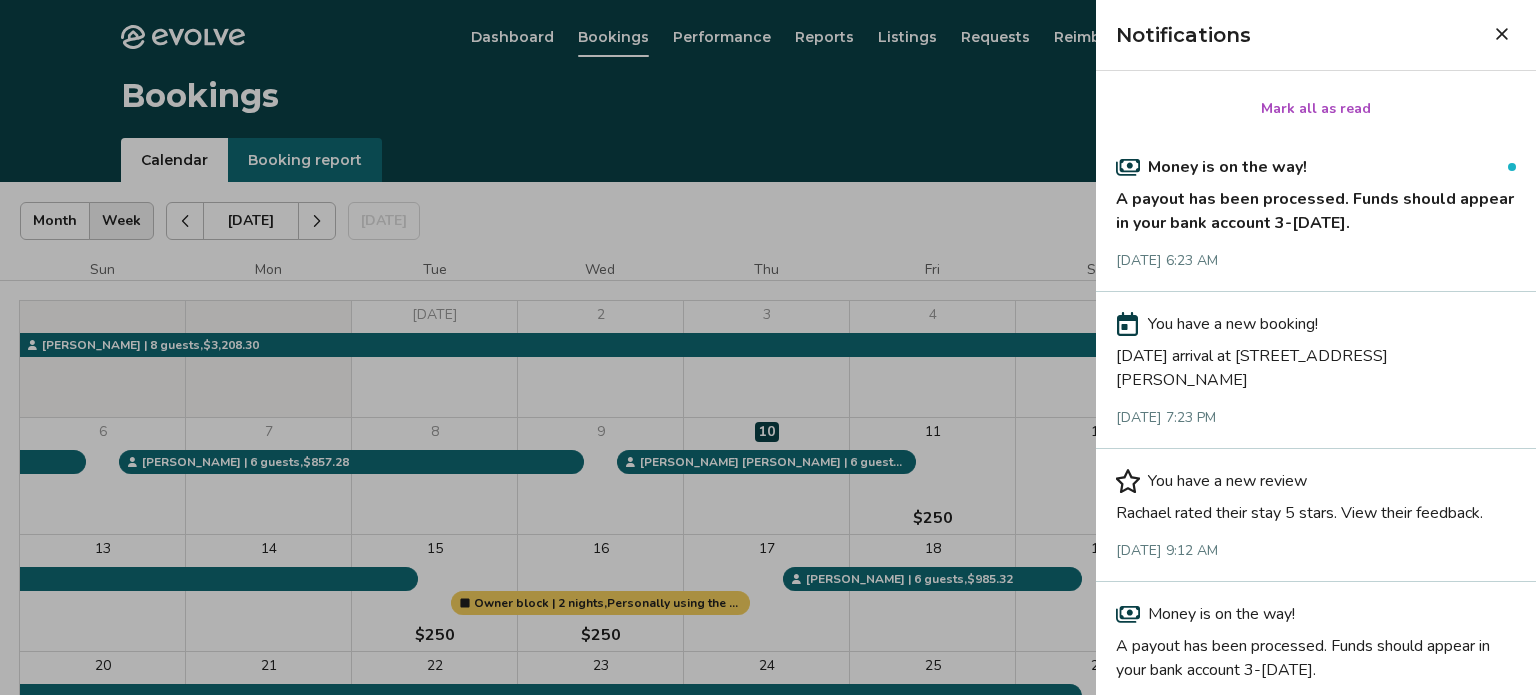 click on "A payout has been processed. Funds should appear in your bank account 3-[DATE]." at bounding box center (1316, 207) 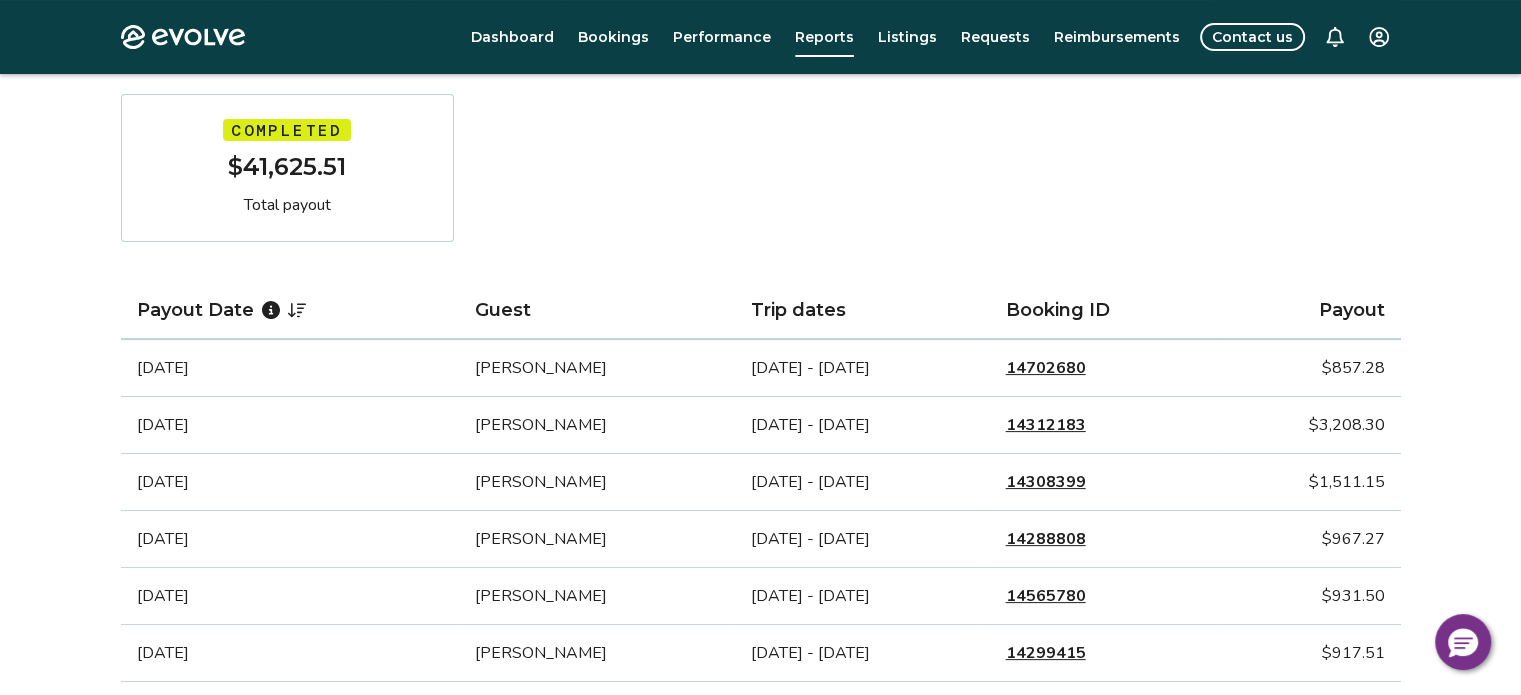 scroll, scrollTop: 0, scrollLeft: 0, axis: both 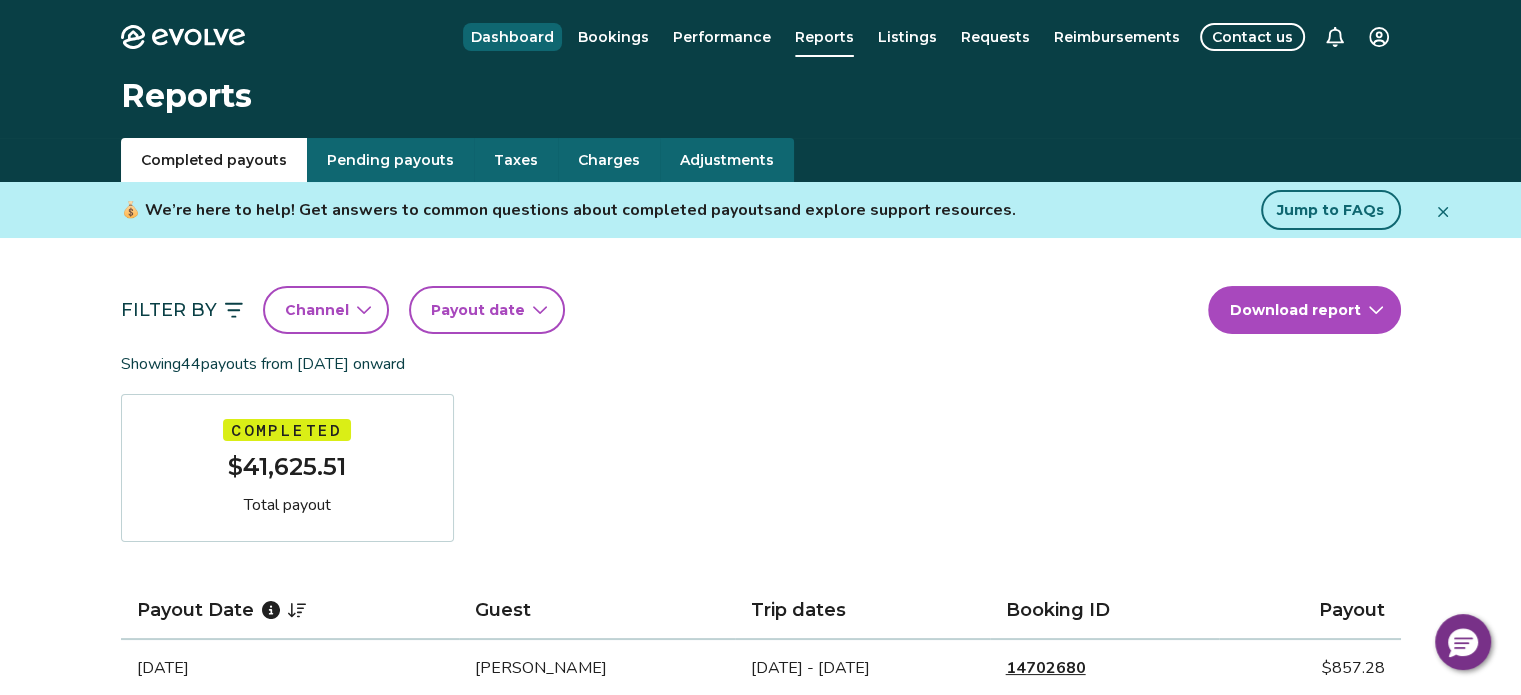 click on "Dashboard" at bounding box center [512, 37] 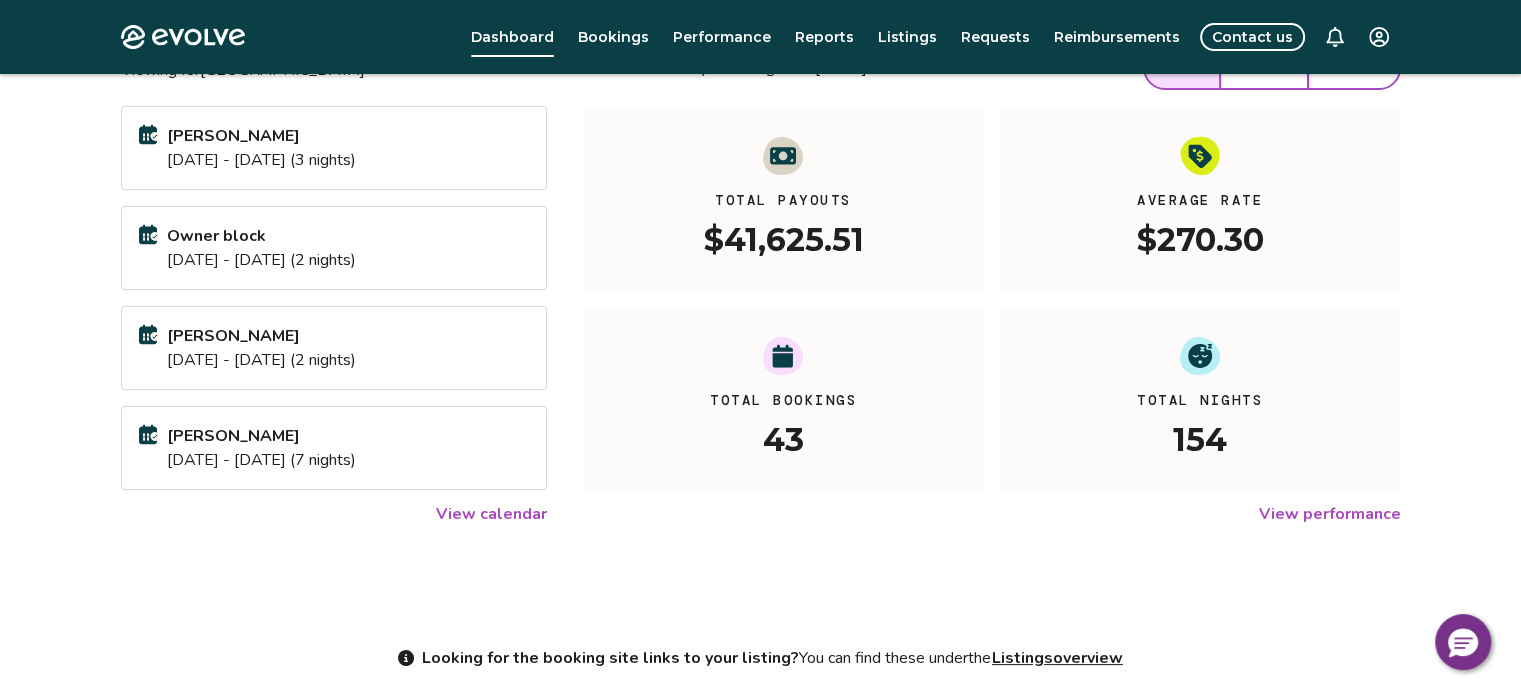 scroll, scrollTop: 100, scrollLeft: 0, axis: vertical 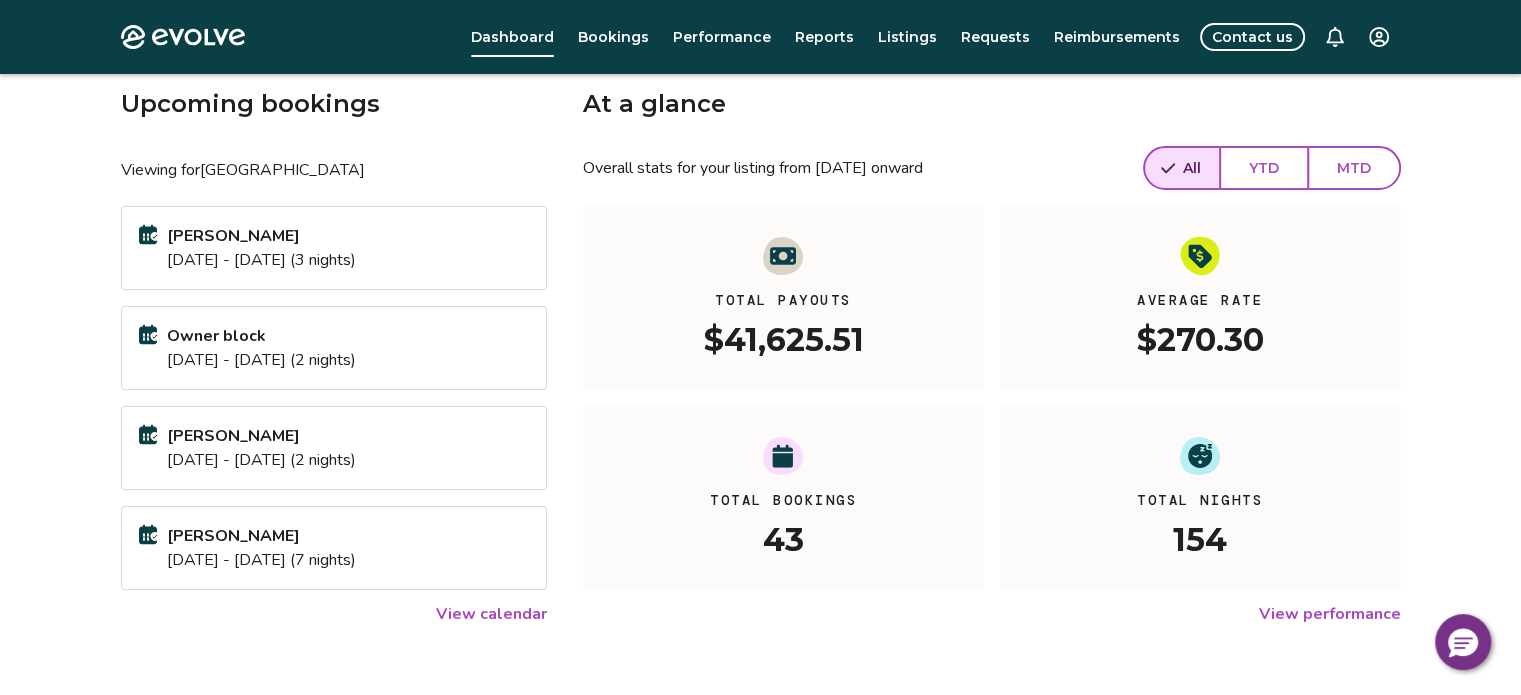 click on "YTD" at bounding box center (1264, 168) 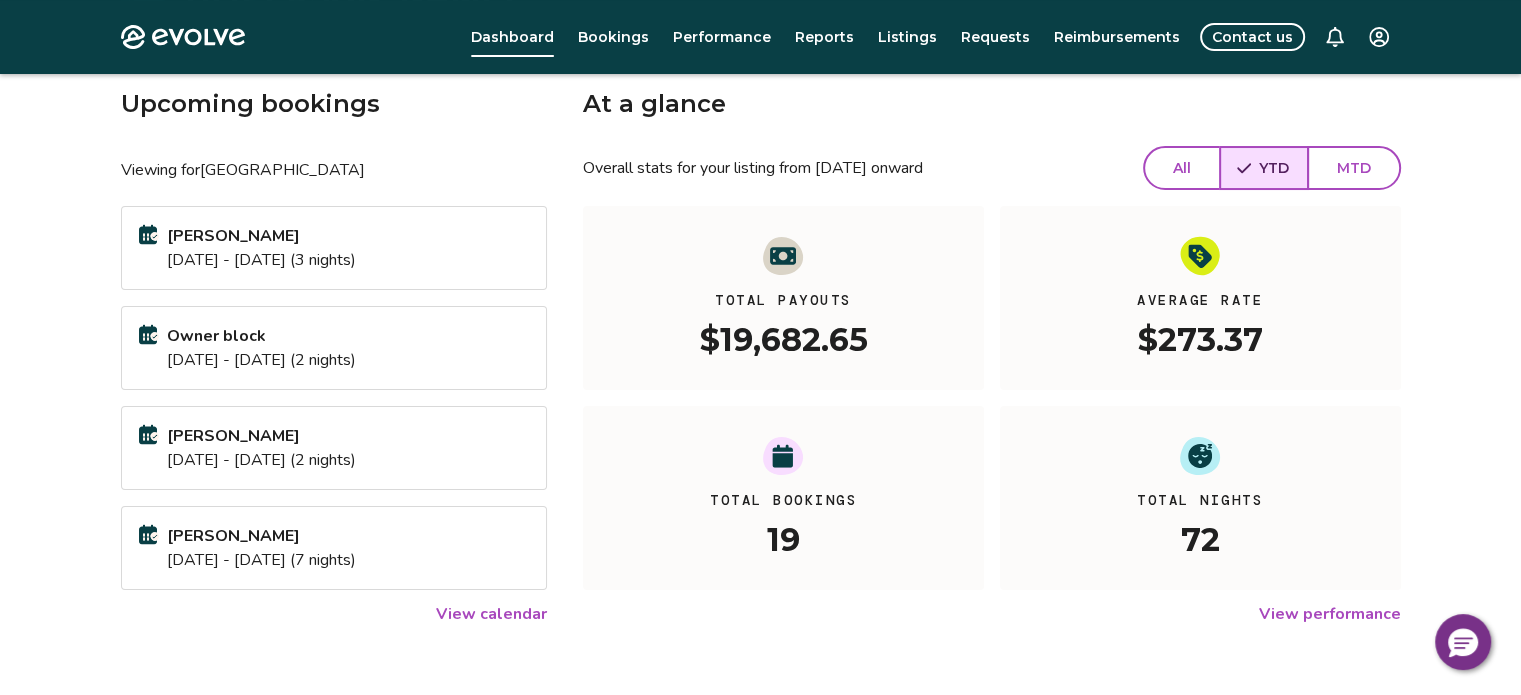 click on "MTD" at bounding box center [1354, 168] 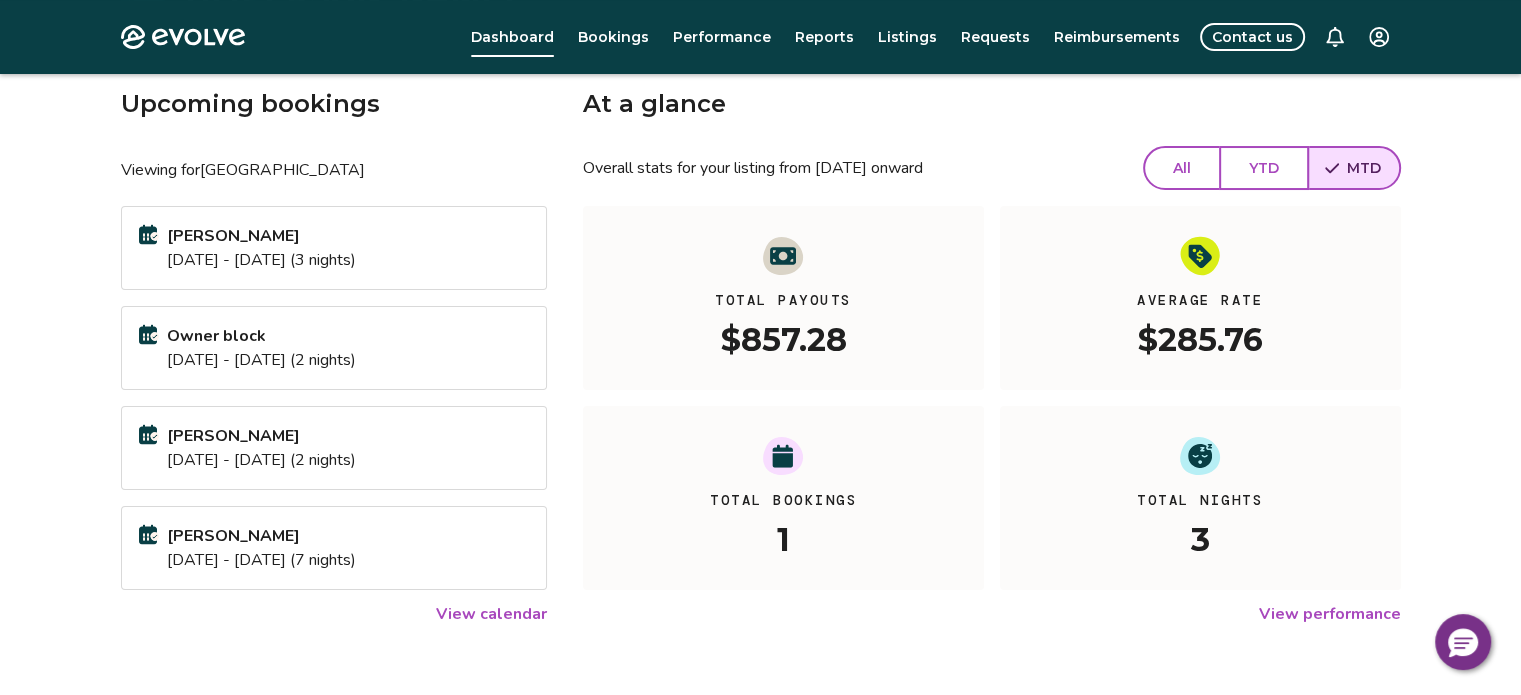 click on "YTD" at bounding box center [1264, 168] 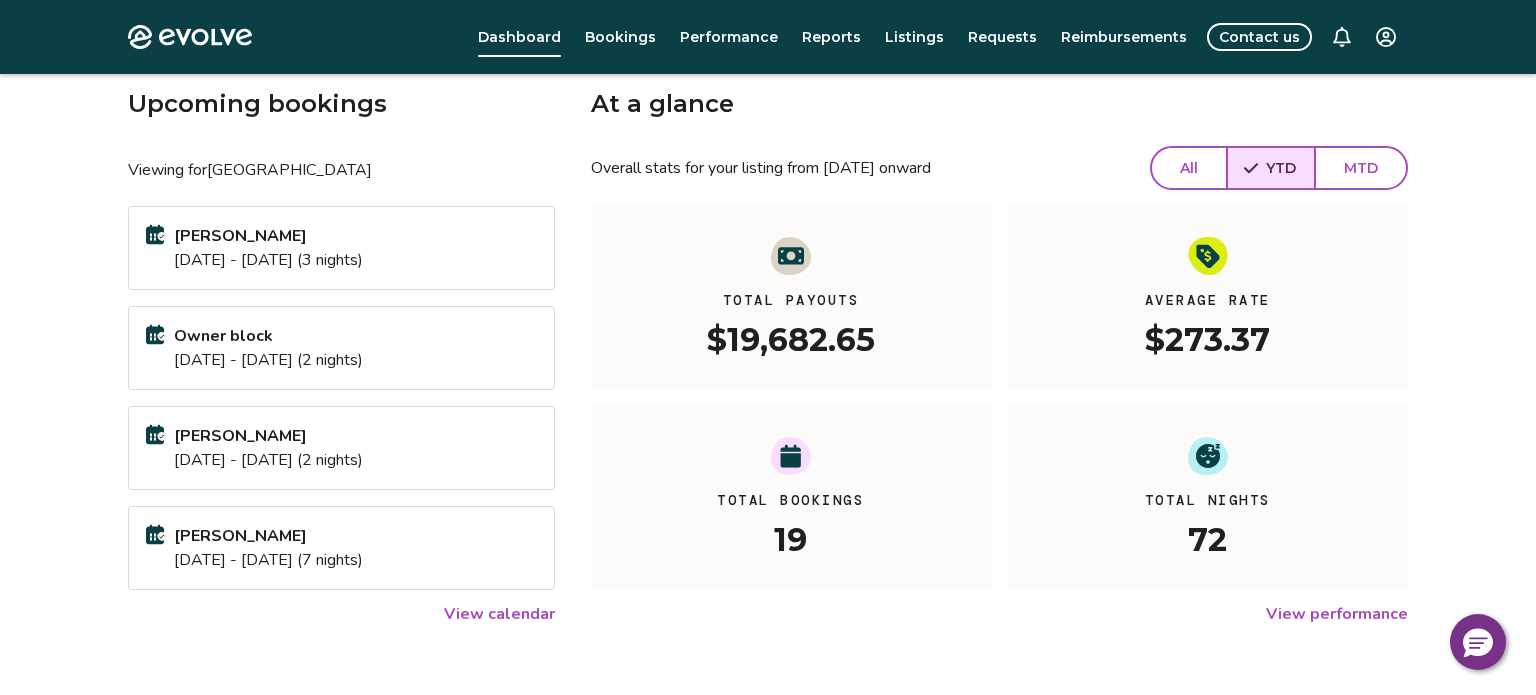 click on "Evolve Dashboard Bookings Performance Reports Listings Requests Reimbursements Contact us Hi,  [PERSON_NAME] ! Upcoming bookings Viewing for  Pine Top Lodge [PERSON_NAME] [DATE] - [DATE] (3 nights) Owner block [DATE] - [DATE] (2 nights) [PERSON_NAME] [DATE] - [DATE] (2 nights) [PERSON_NAME] [DATE] - [DATE] (7 nights) View calendar At a glance Overall stats for your listing from [DATE] onward All YTD MTD Total Payouts $19,682.65 Average Rate $273.37 Total Bookings 19 Total Nights 72 View performance Looking for the booking site links to your listing?  You can find these under  the  Listings  overview © 2013-Present Evolve Vacation Rental Network Privacy Policy | Terms of Service" at bounding box center [768, 417] 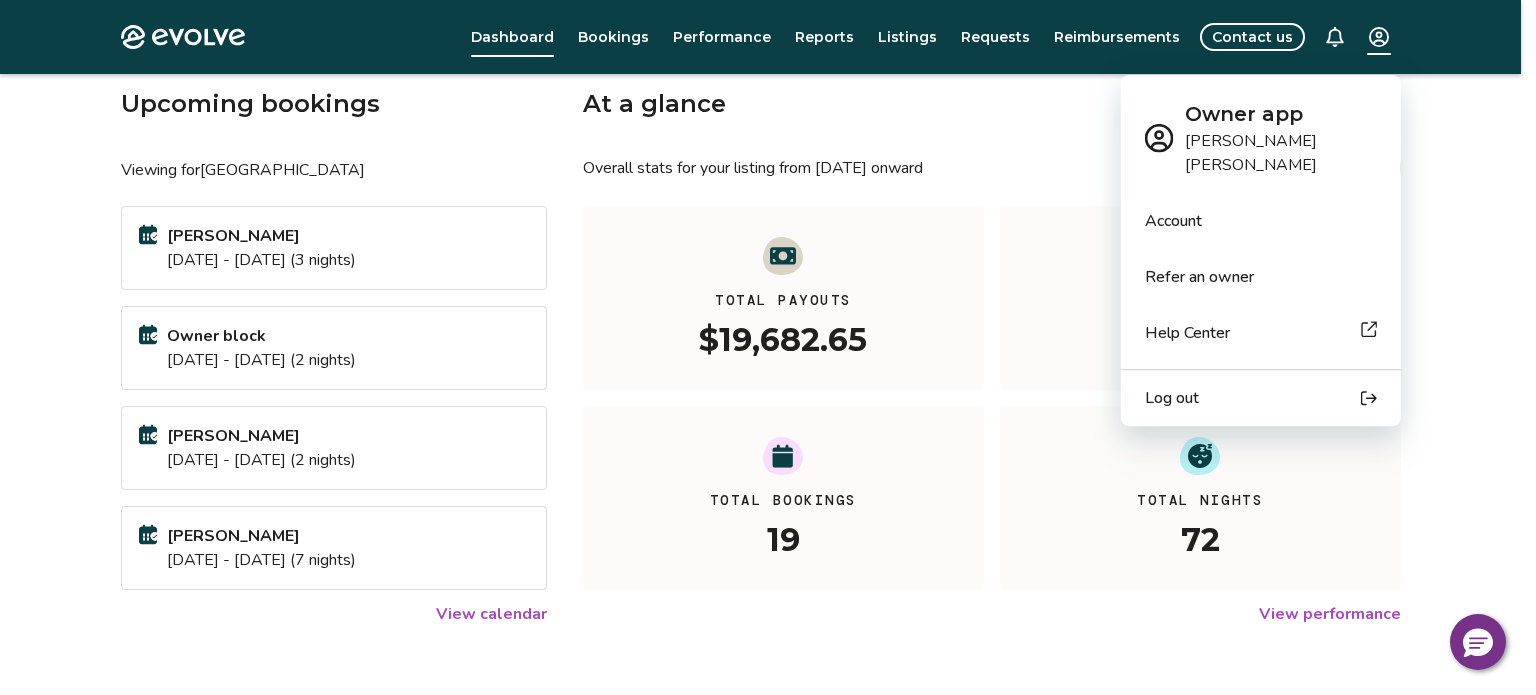 click on "Log out" at bounding box center (1172, 398) 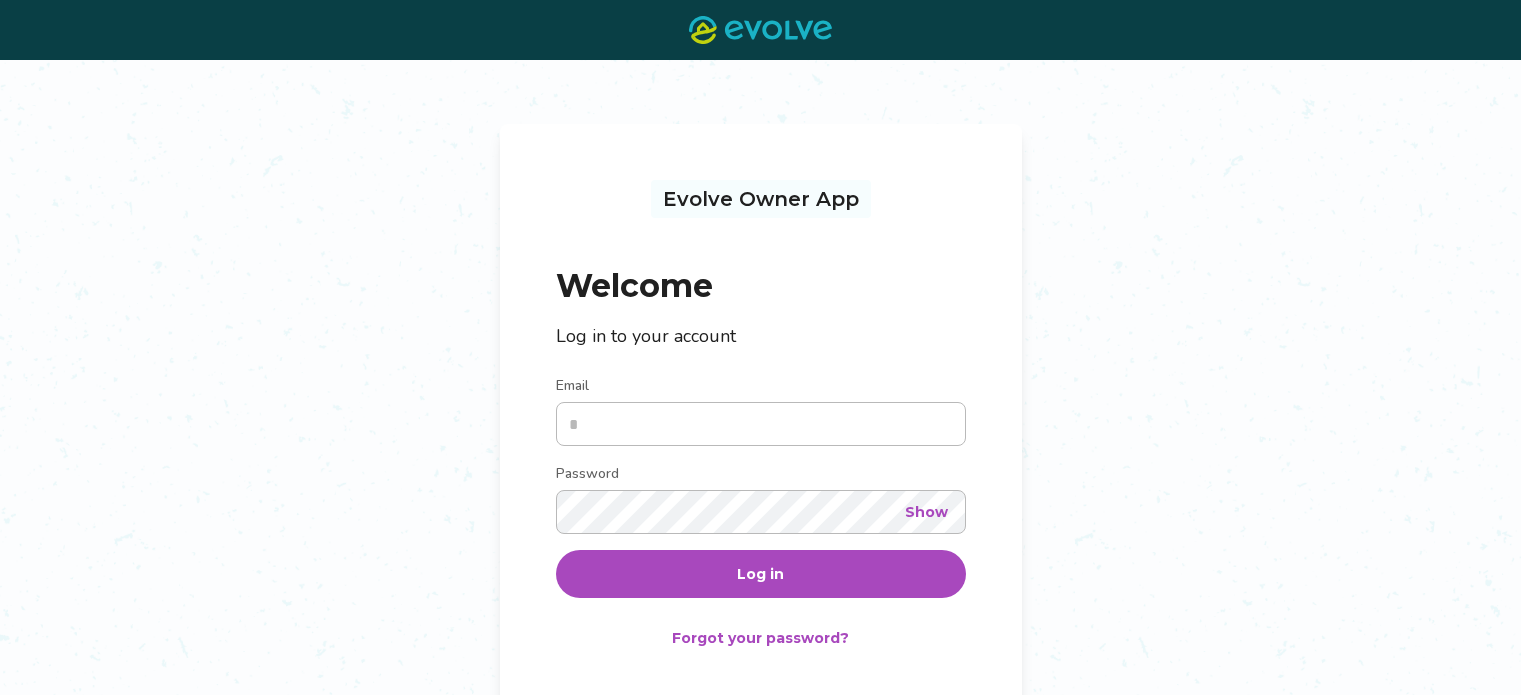 scroll, scrollTop: 0, scrollLeft: 0, axis: both 